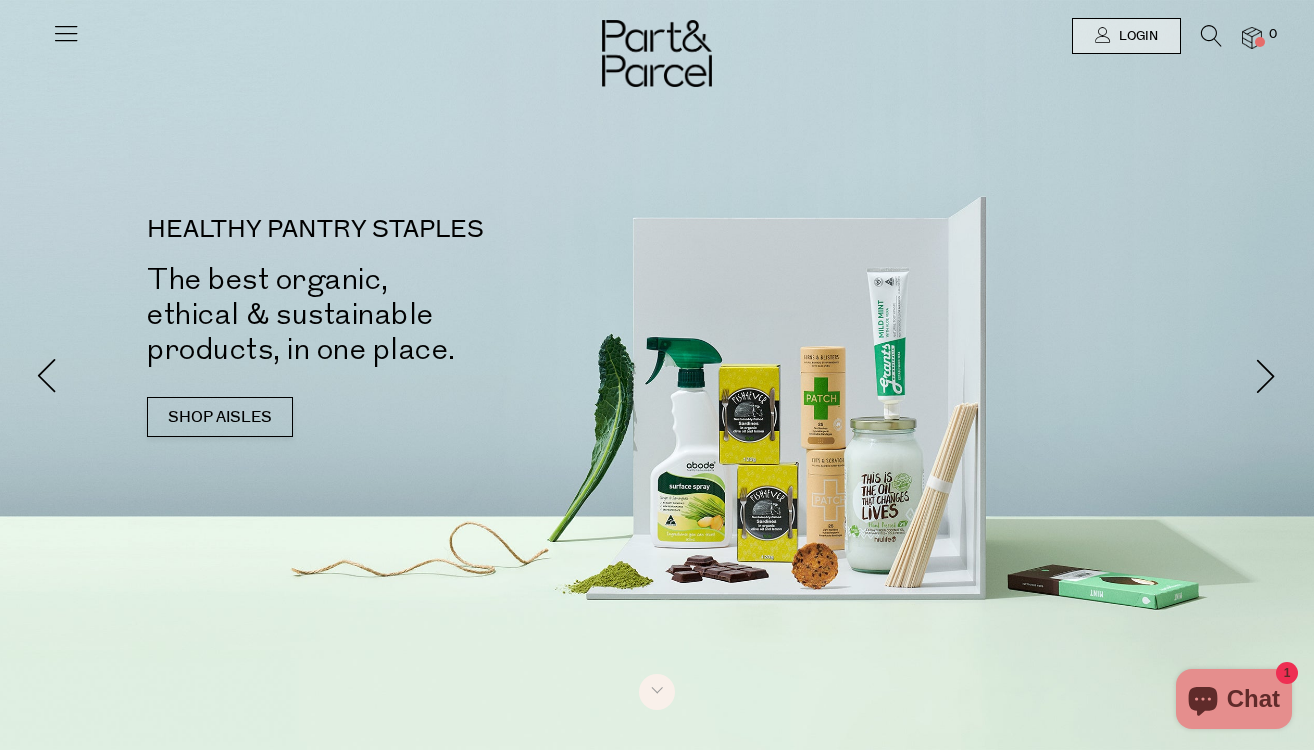 scroll, scrollTop: 0, scrollLeft: 0, axis: both 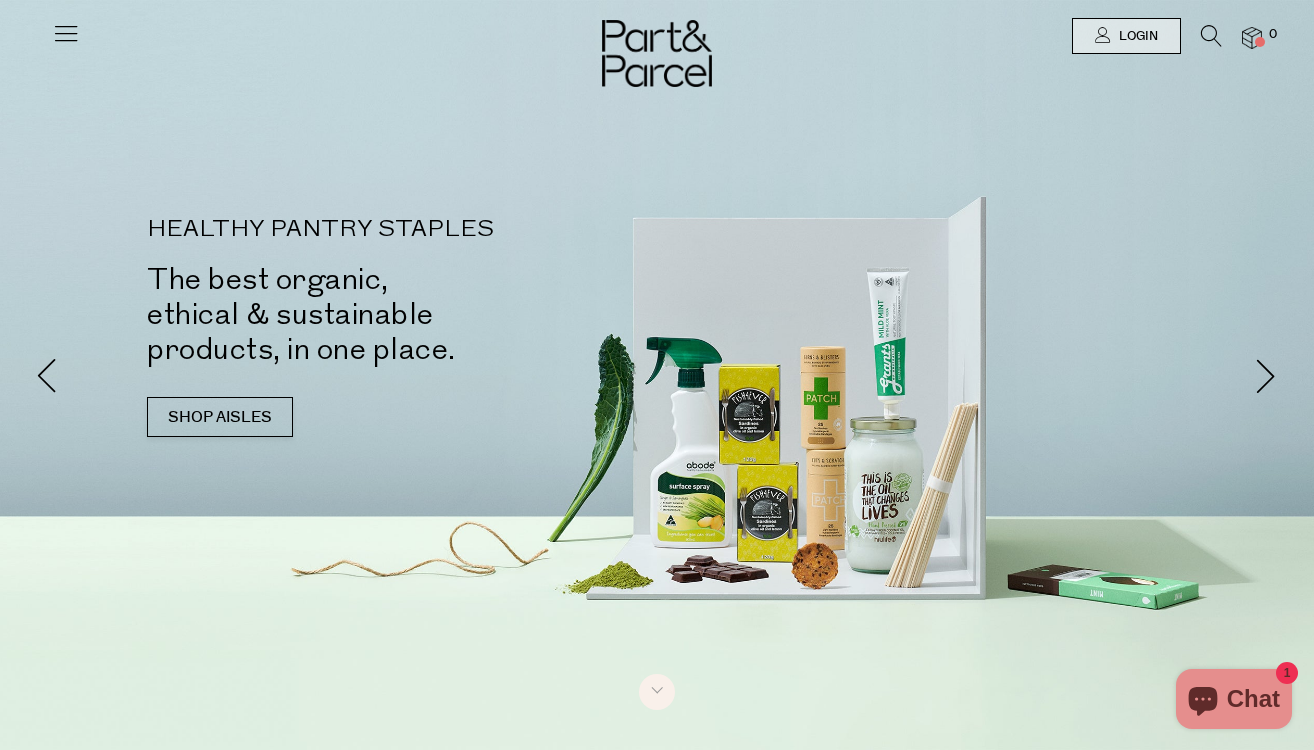 click at bounding box center [1201, 40] 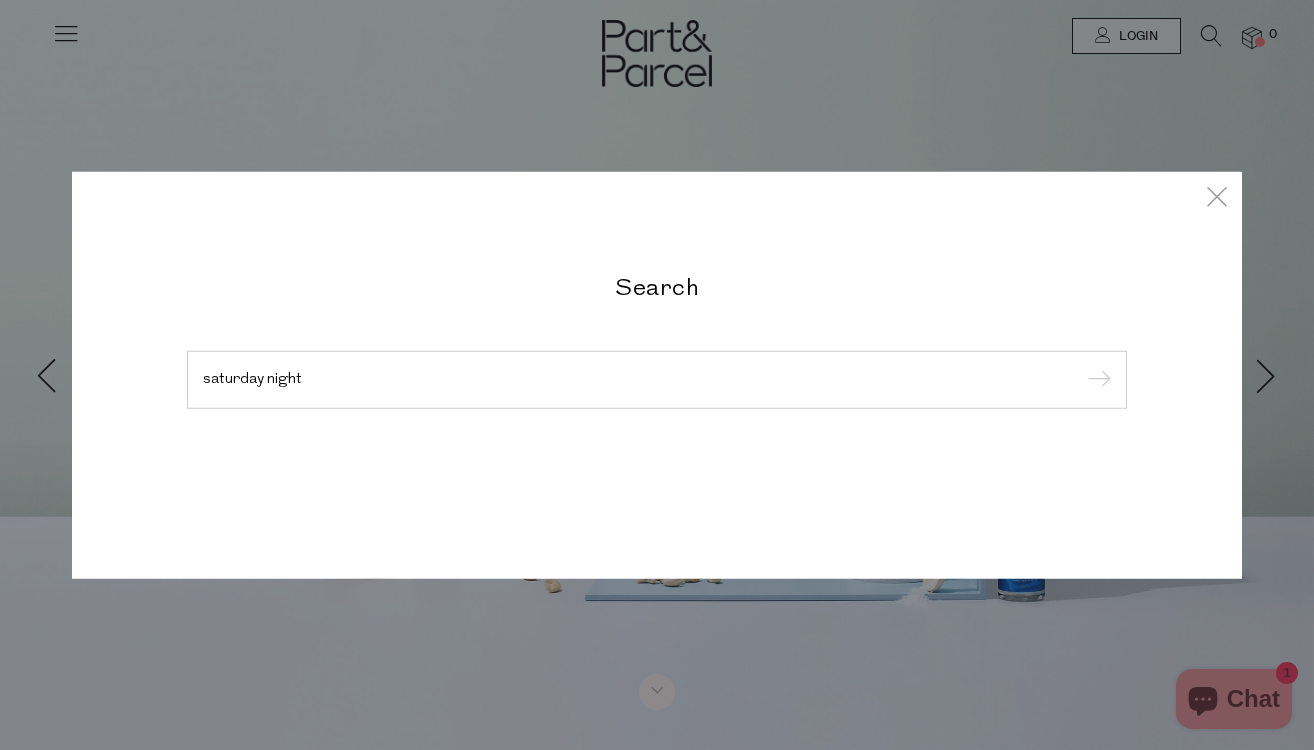 type on "saturday night" 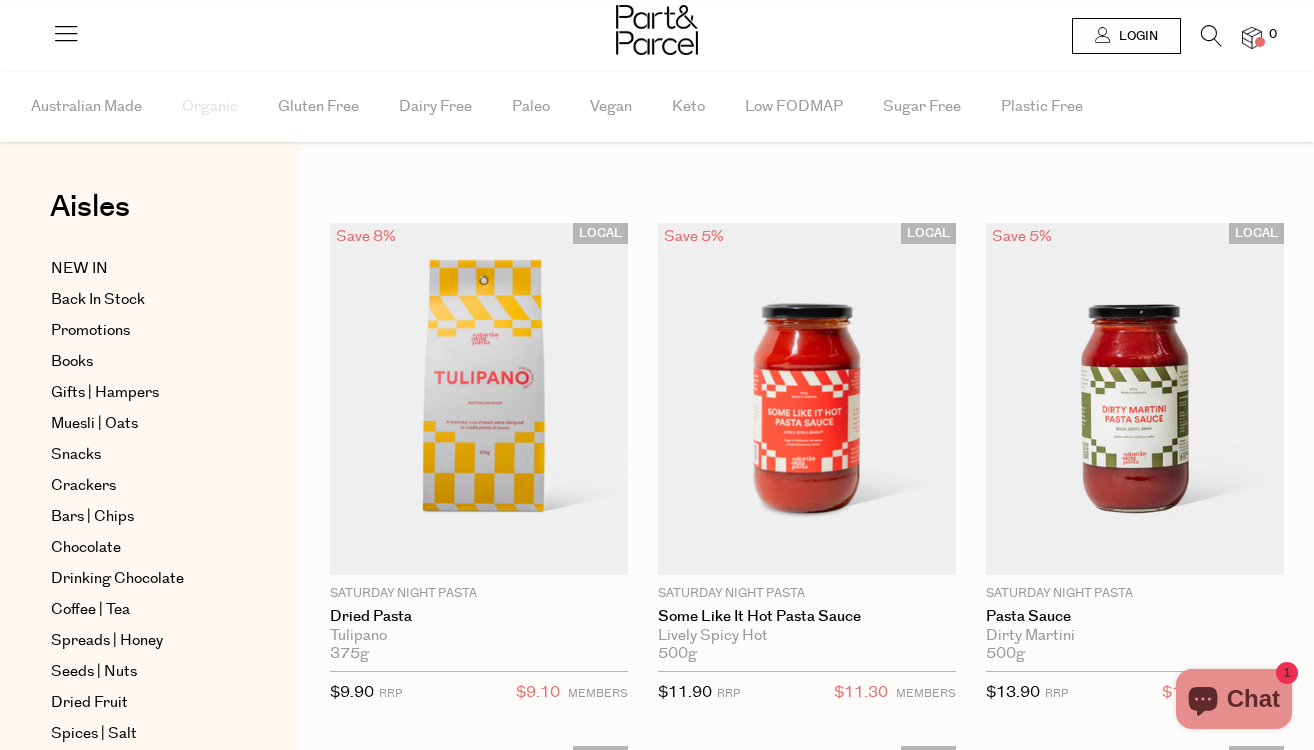 scroll, scrollTop: 0, scrollLeft: 0, axis: both 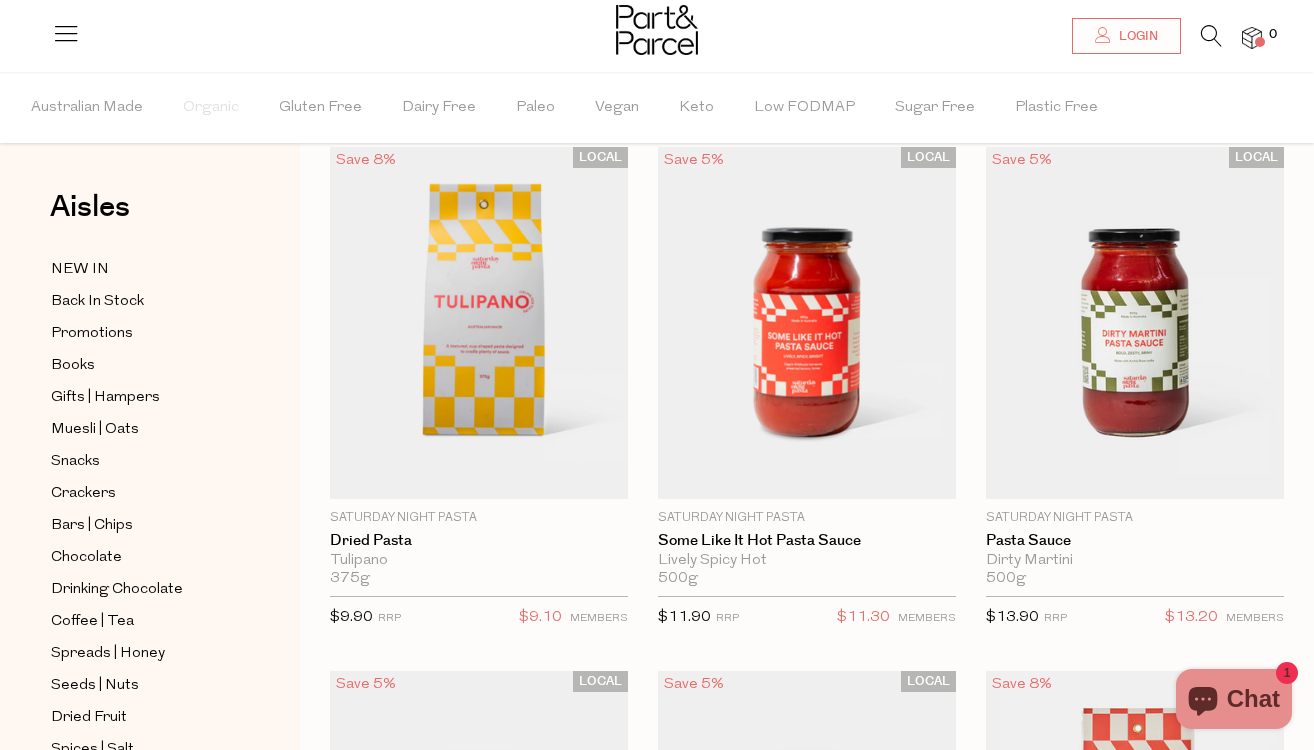 click at bounding box center [479, 323] 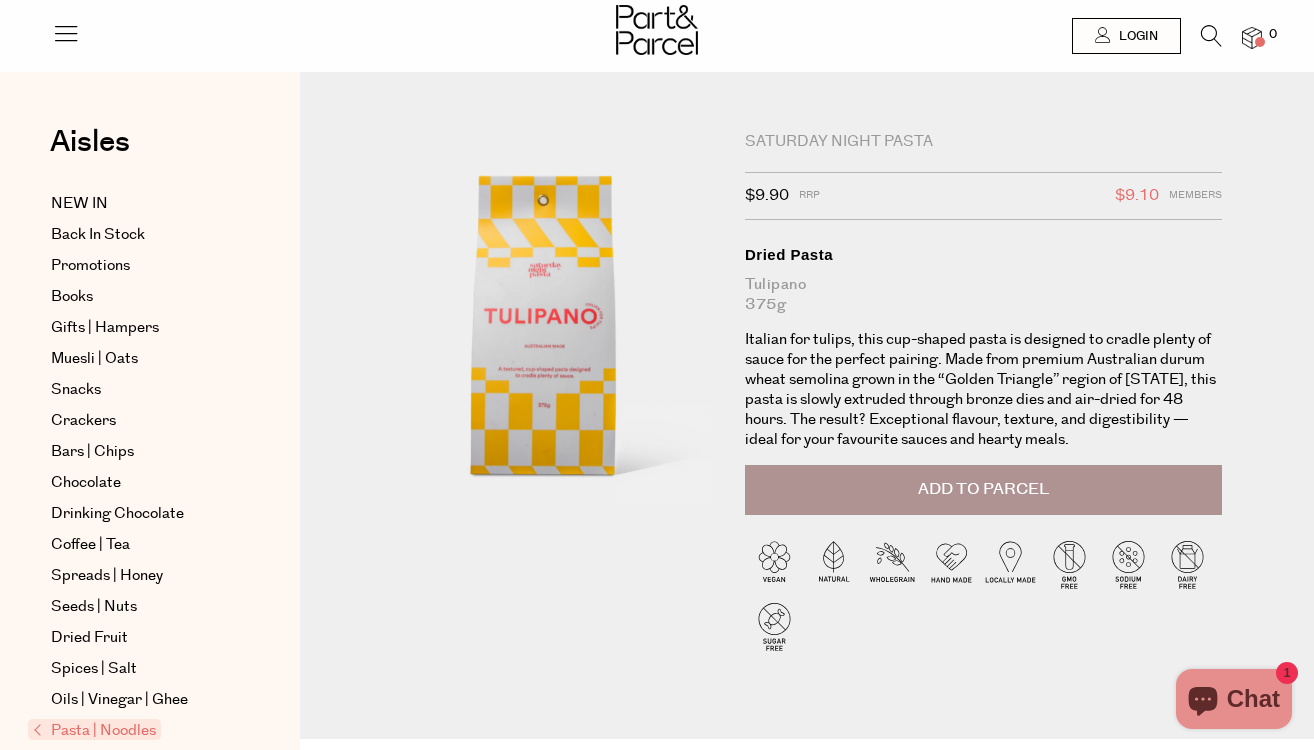 scroll, scrollTop: 0, scrollLeft: 0, axis: both 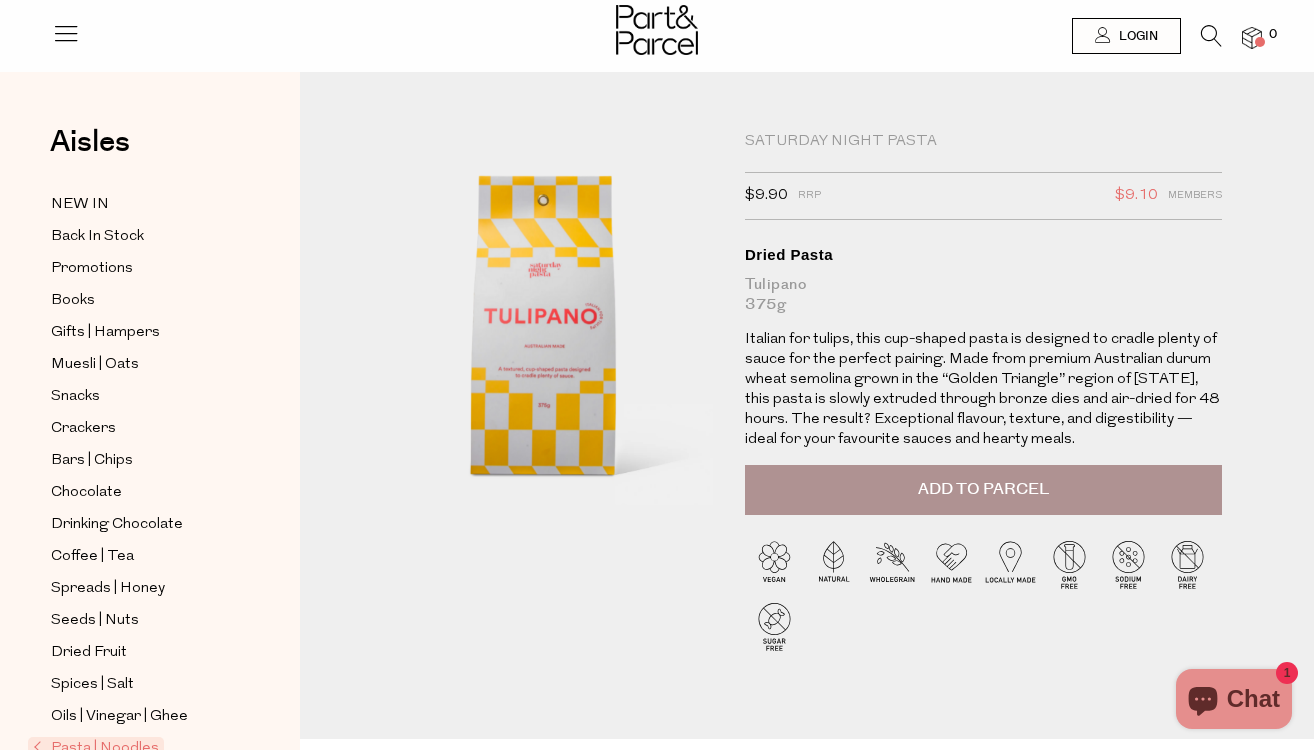 click at bounding box center [1211, 36] 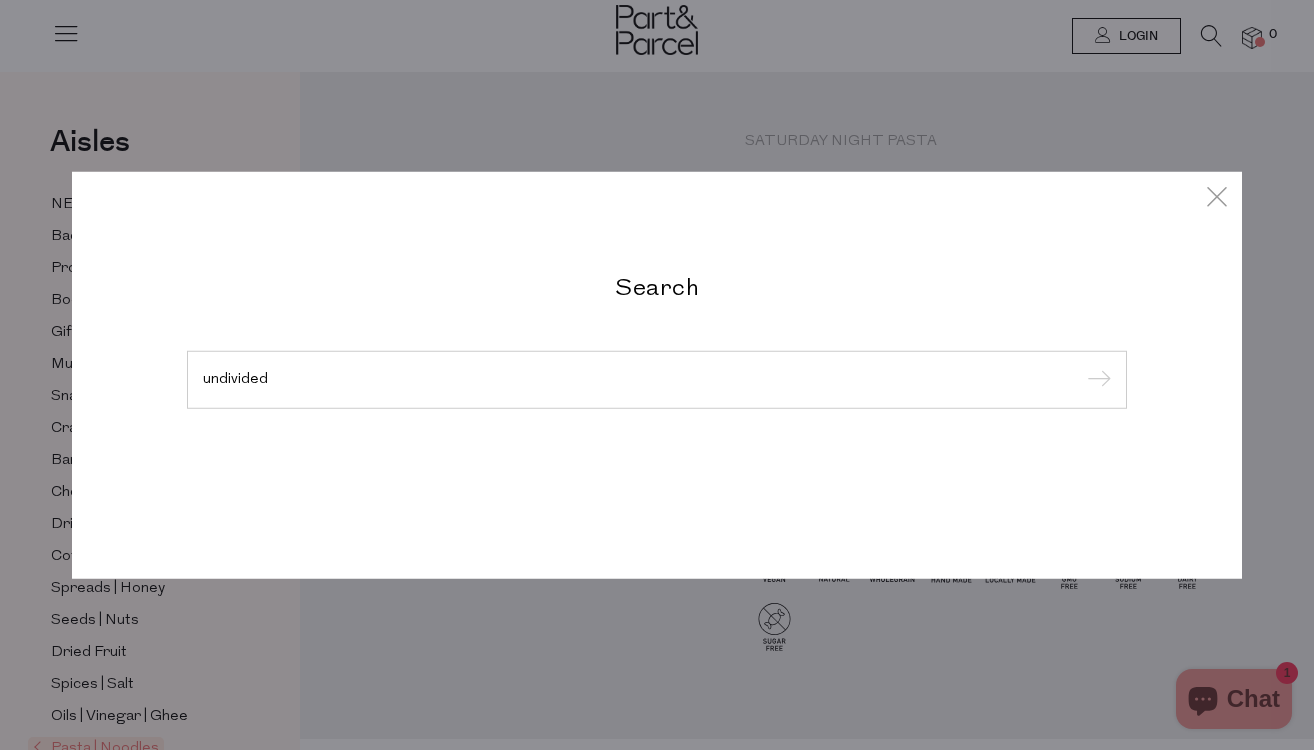 type on "undivided" 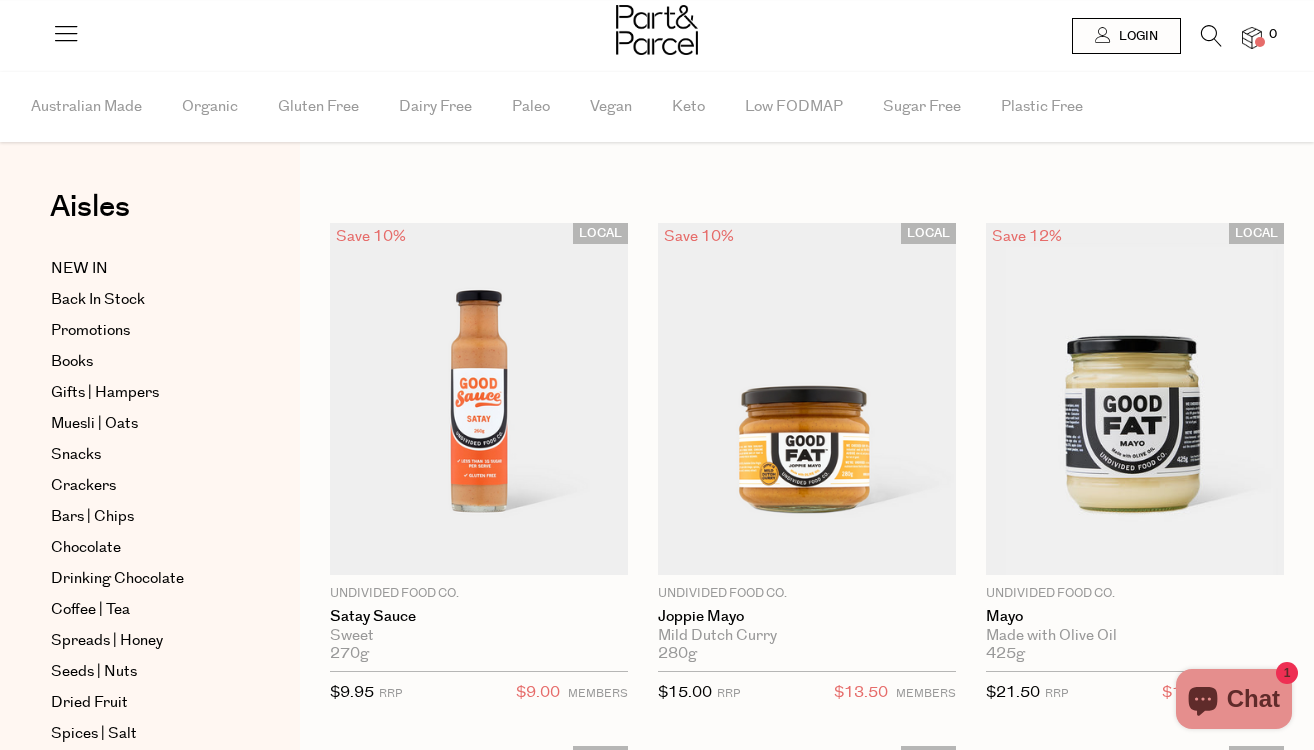 scroll, scrollTop: 0, scrollLeft: 0, axis: both 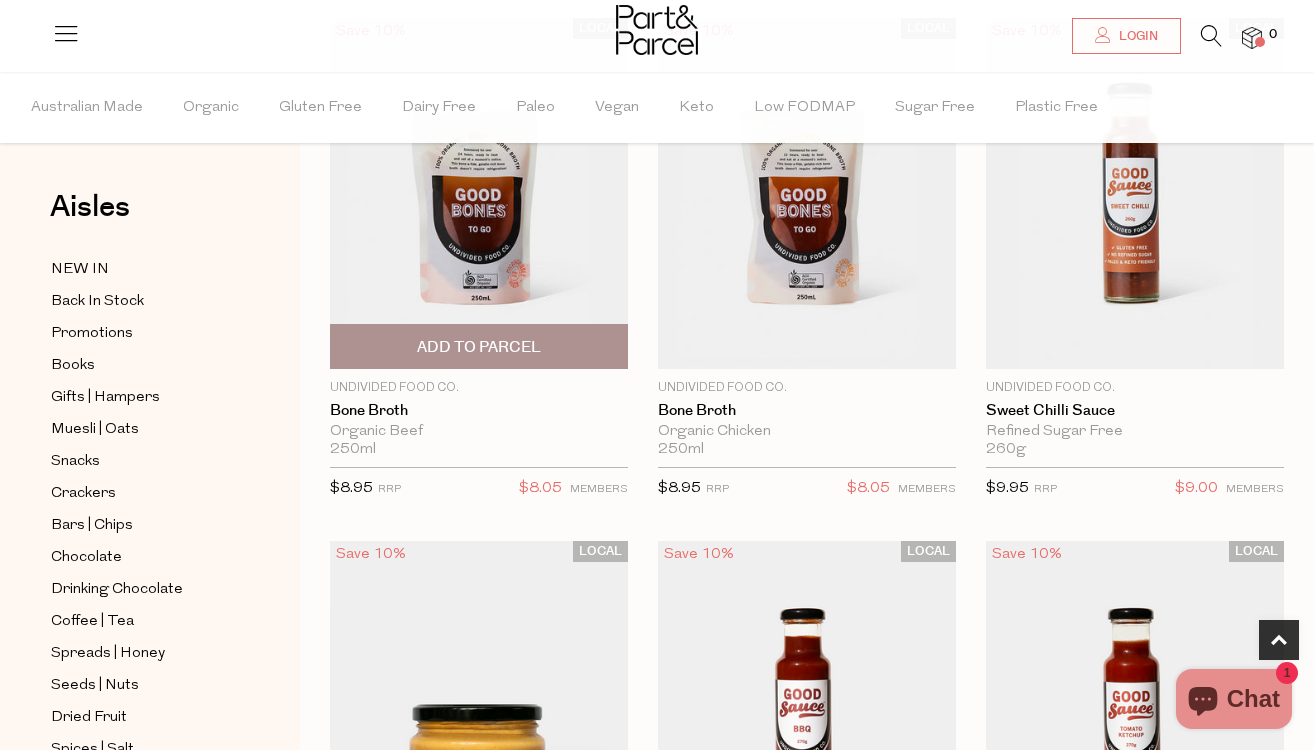 click at bounding box center (479, 193) 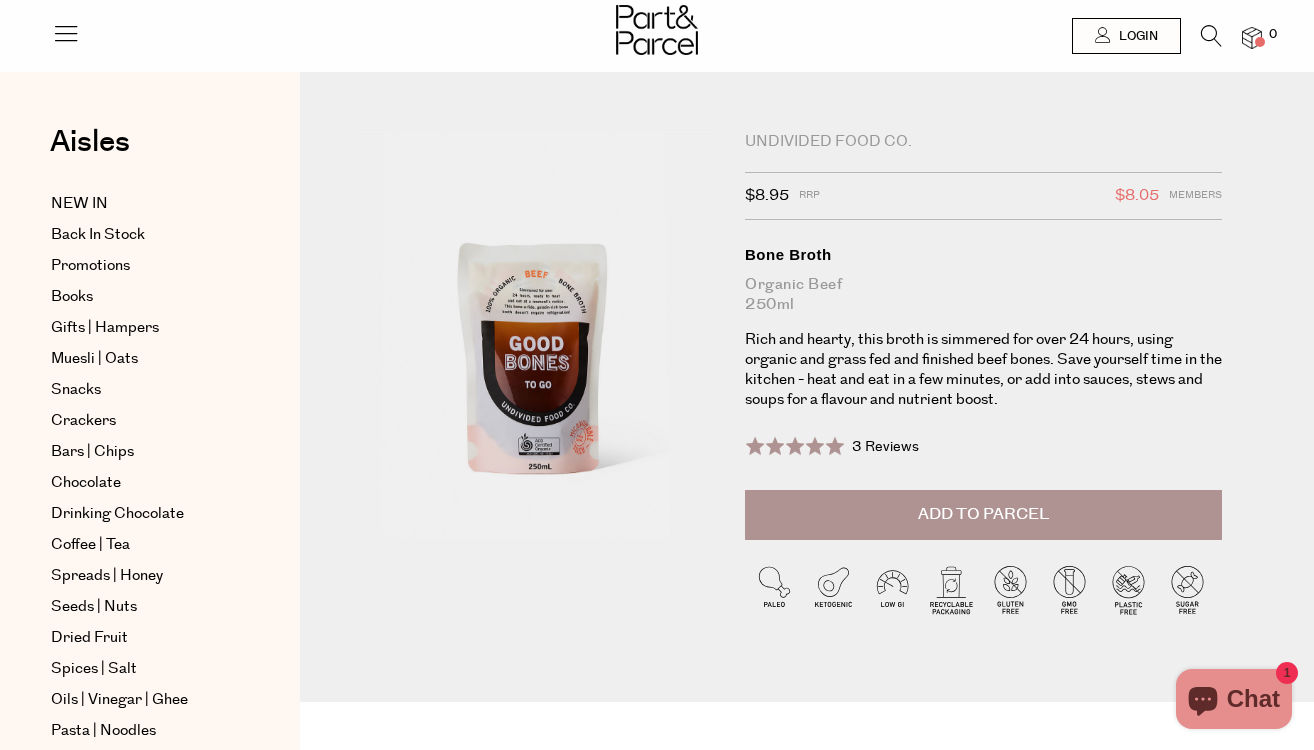scroll, scrollTop: 0, scrollLeft: 0, axis: both 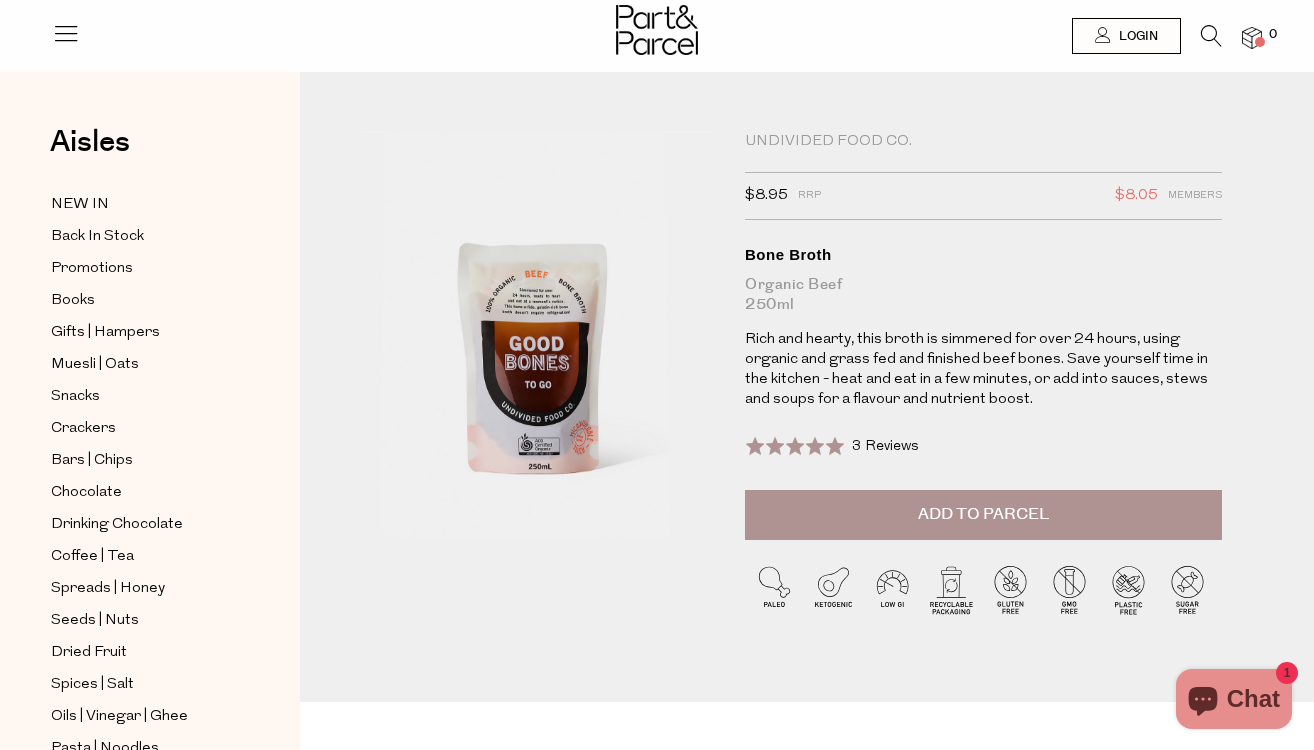 click at bounding box center [1211, 36] 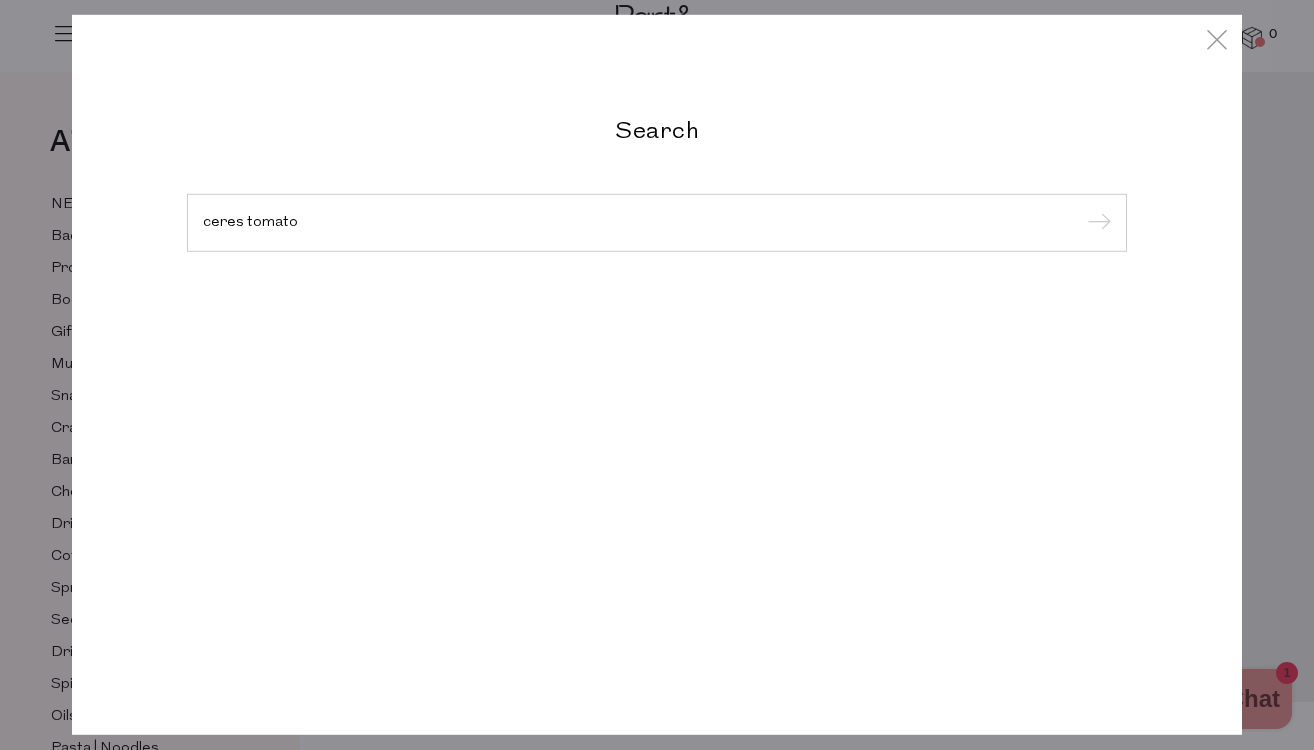 type on "ceres tomato" 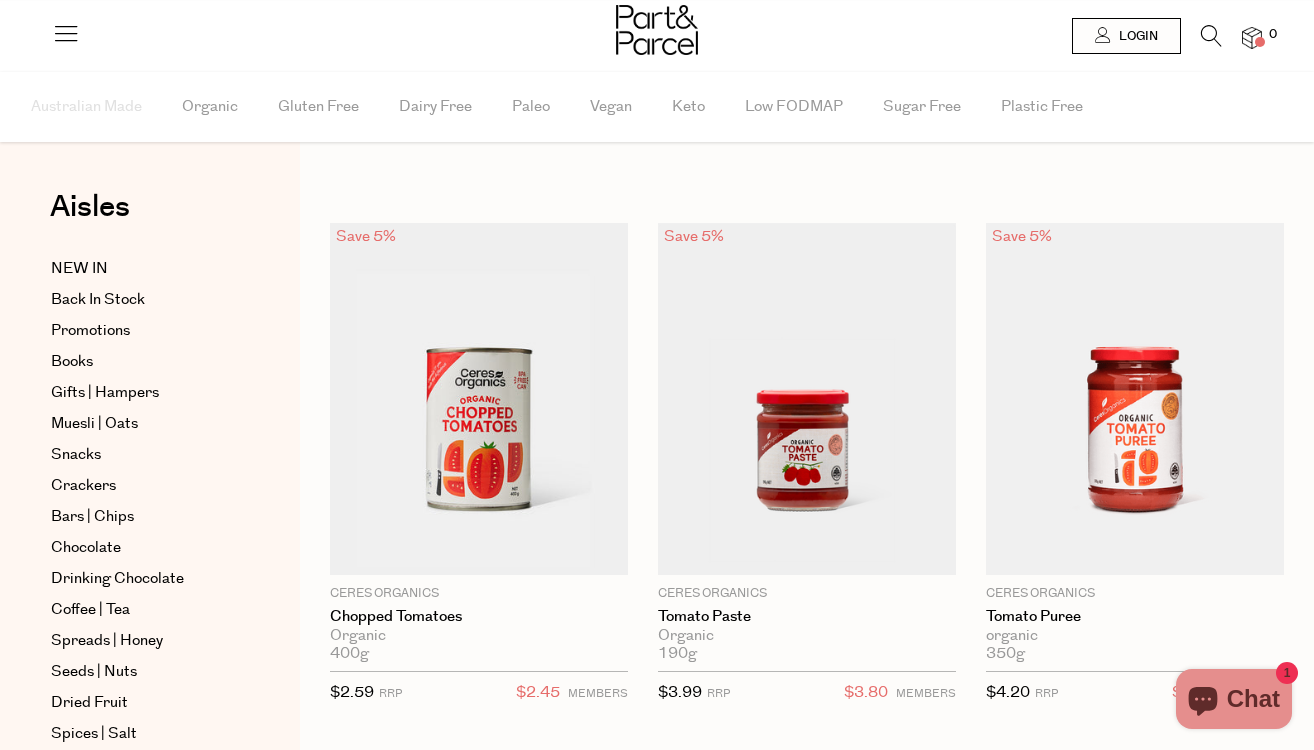 scroll, scrollTop: 0, scrollLeft: 0, axis: both 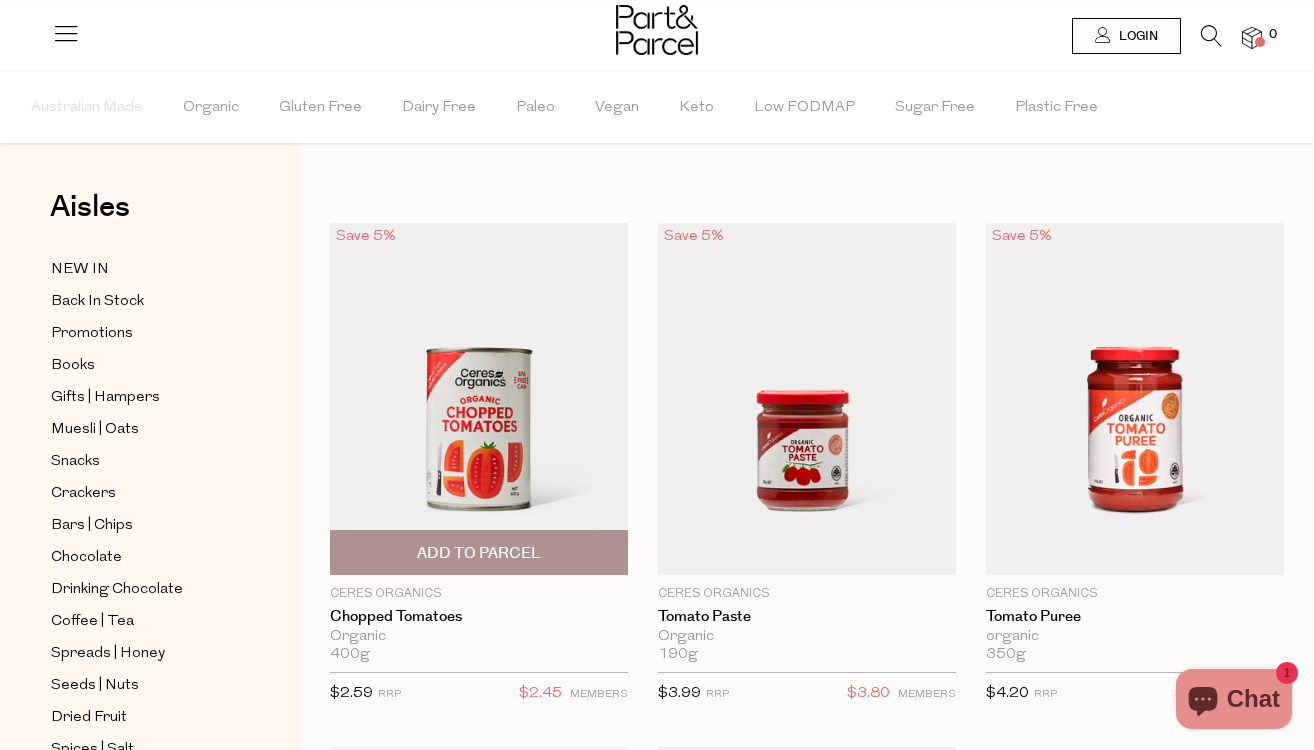 click at bounding box center (479, 399) 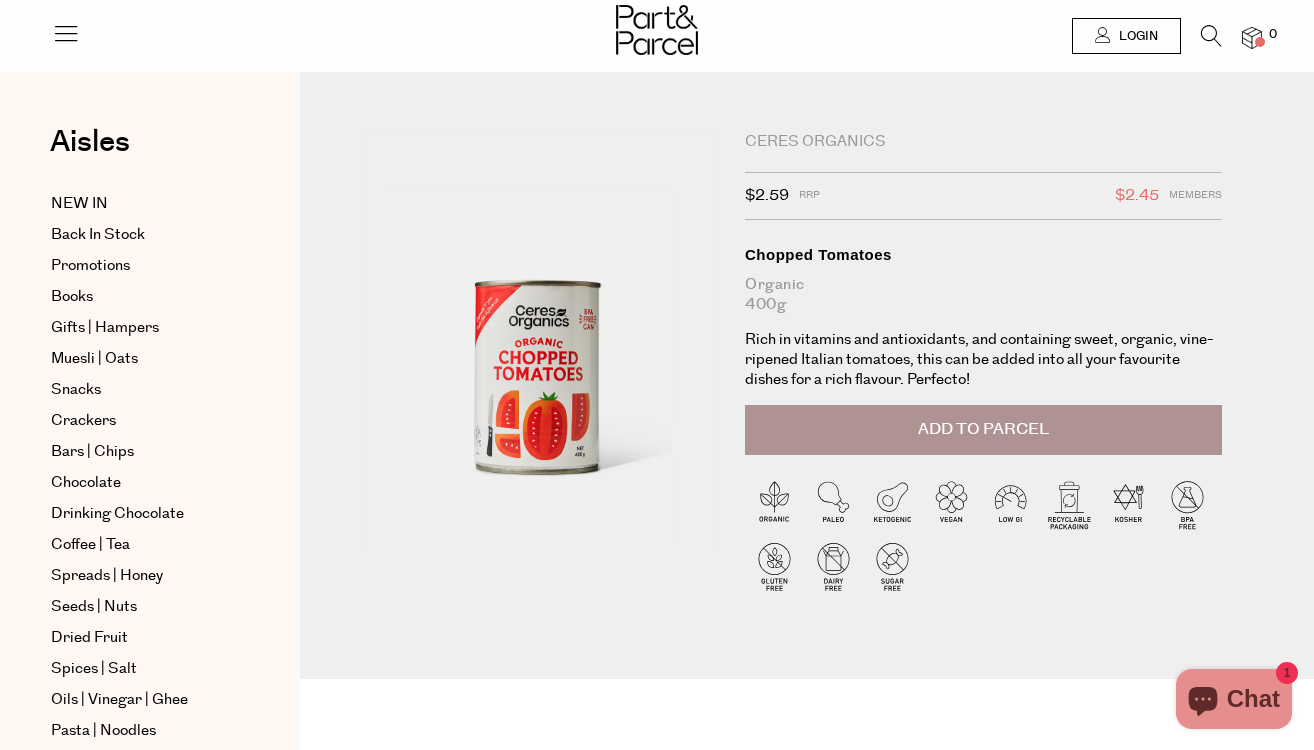 scroll, scrollTop: 0, scrollLeft: 0, axis: both 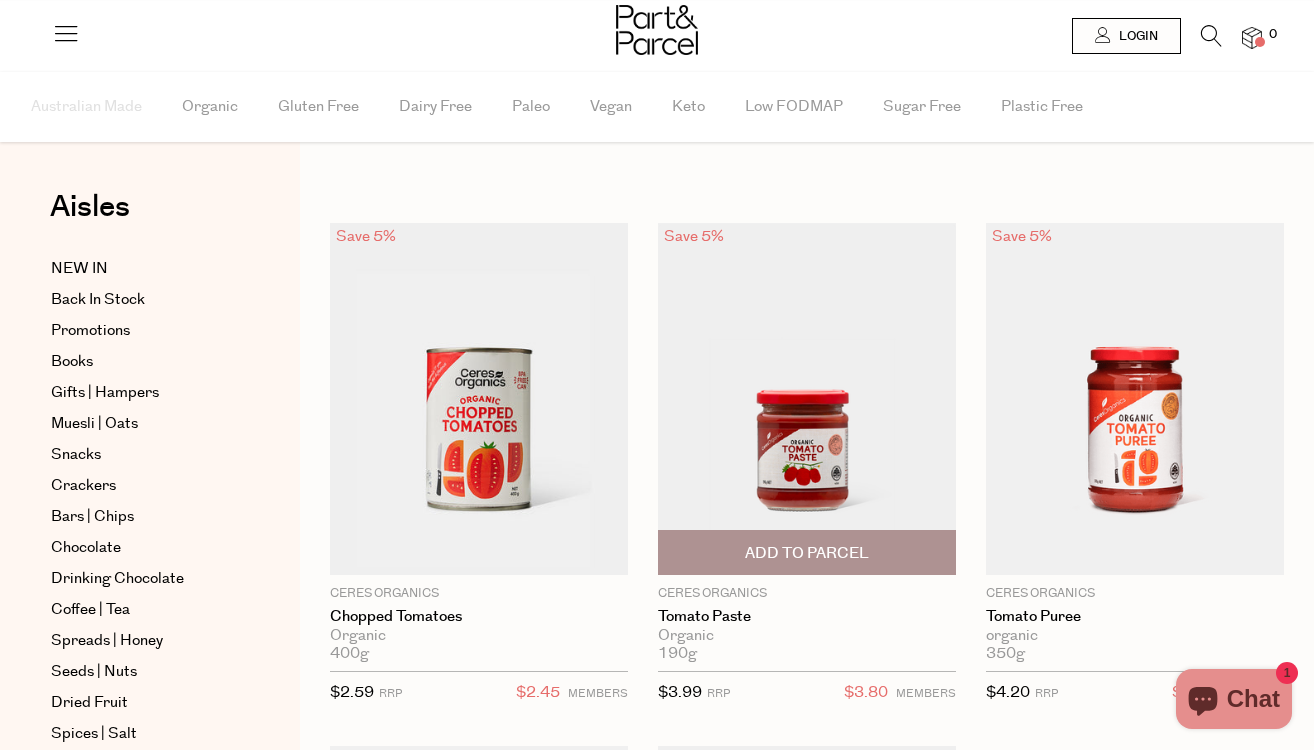 click at bounding box center (807, 399) 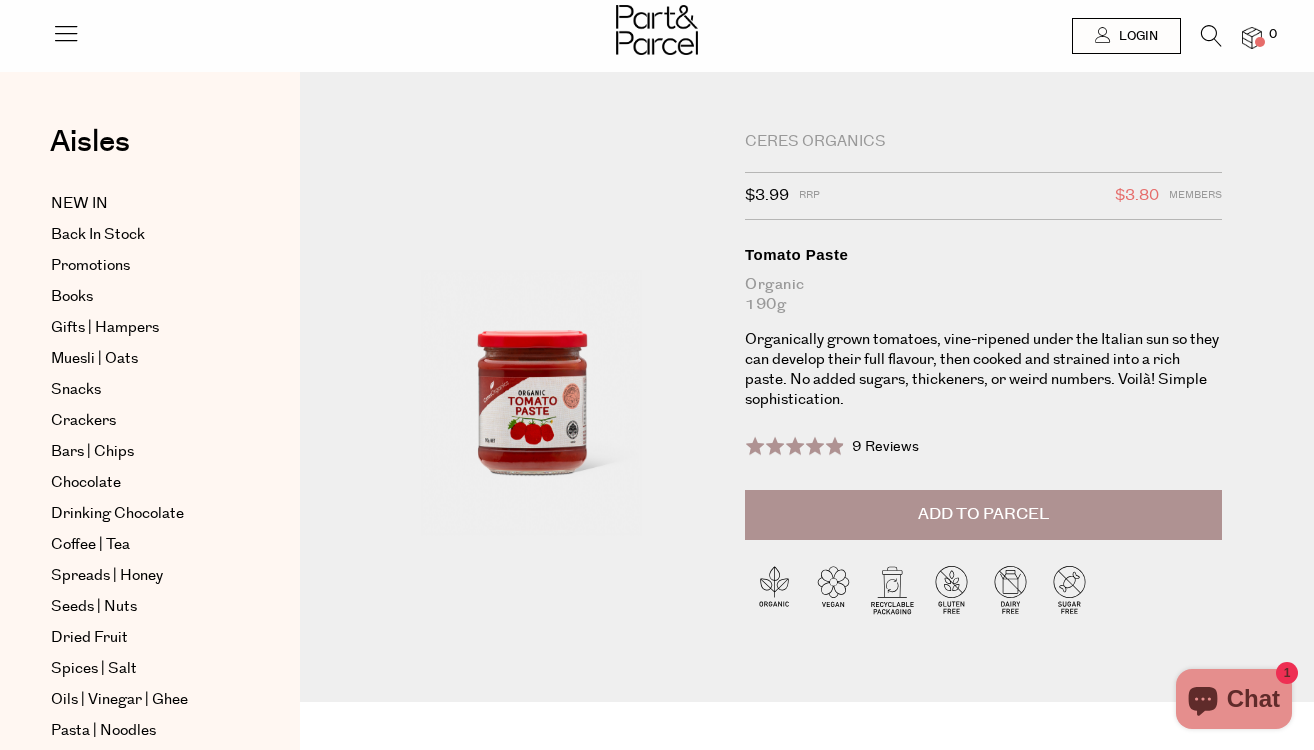 scroll, scrollTop: 0, scrollLeft: 0, axis: both 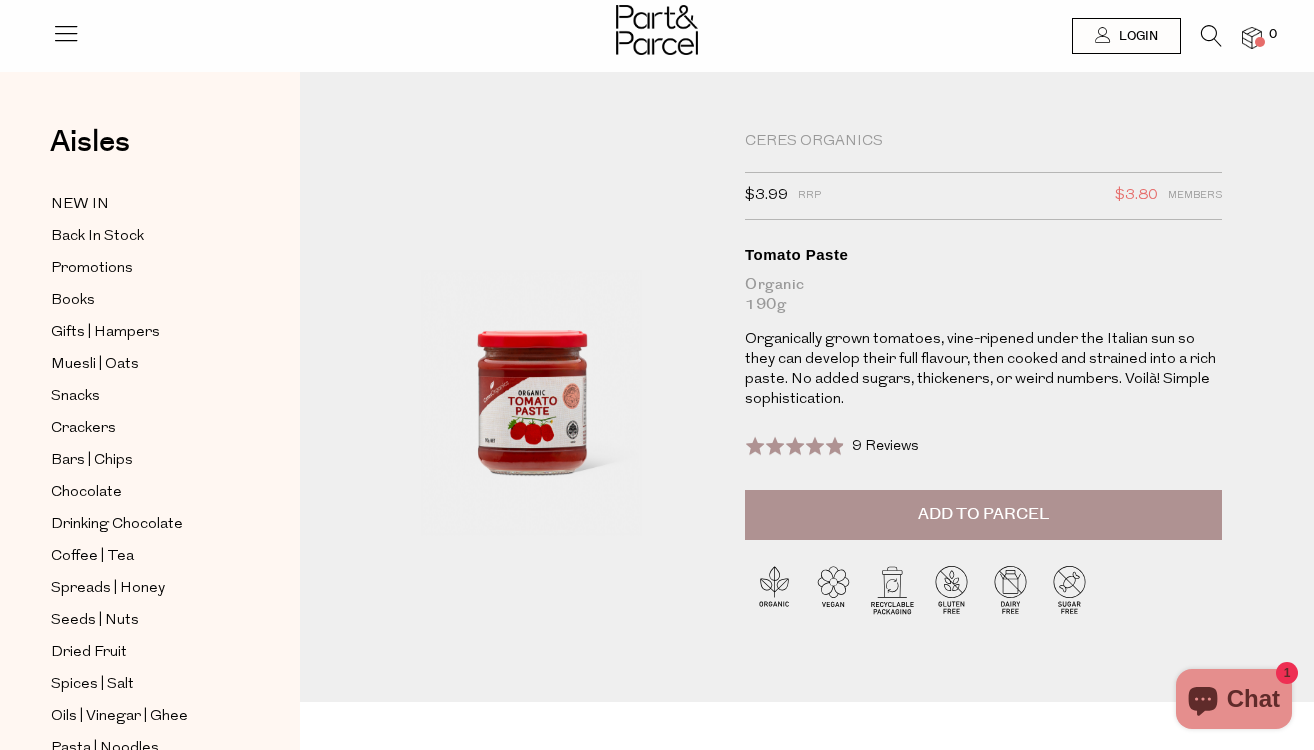 click at bounding box center [1211, 36] 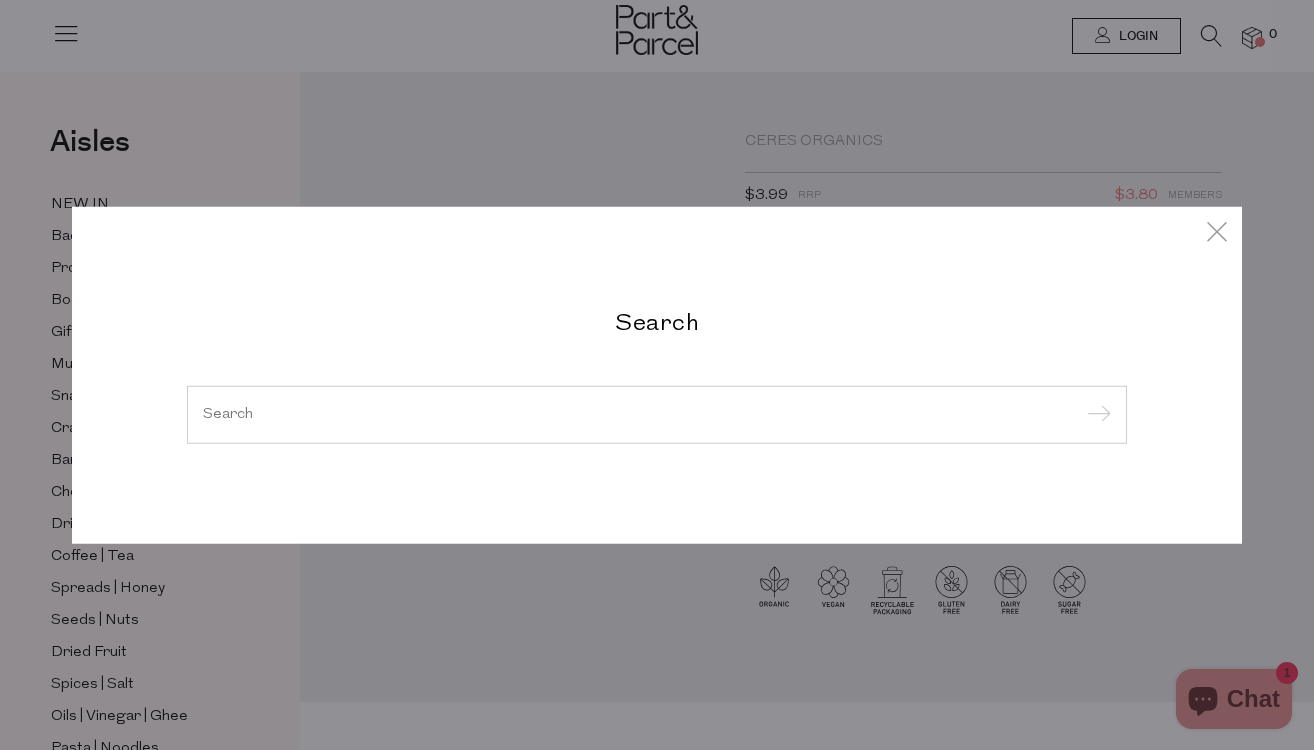 type on "n" 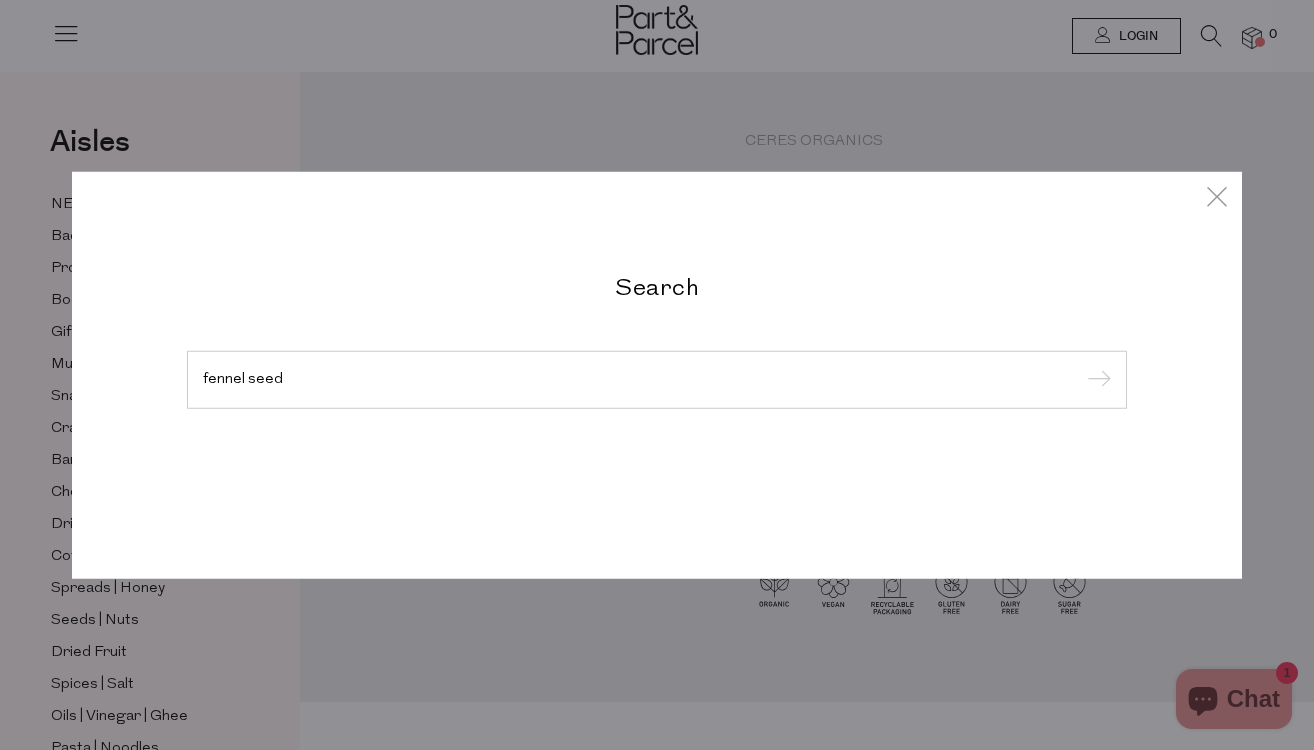type on "fennel seed" 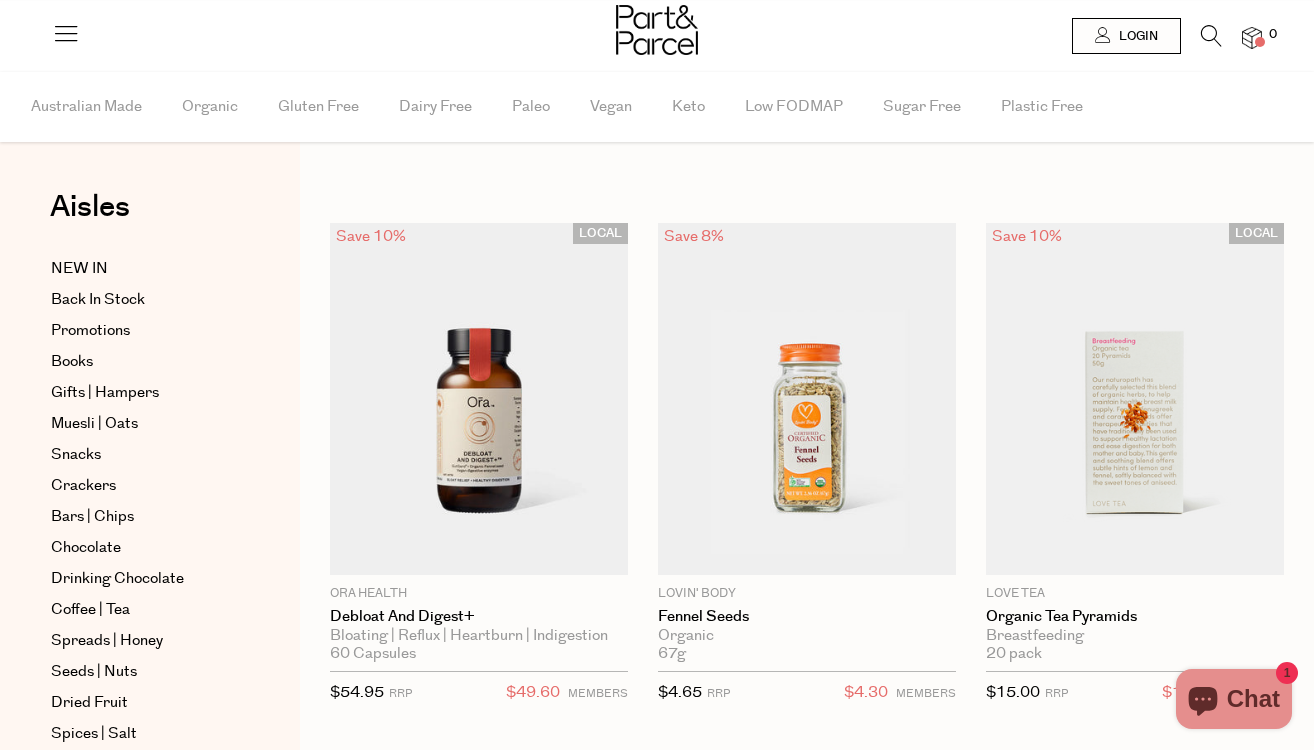 scroll, scrollTop: 0, scrollLeft: 0, axis: both 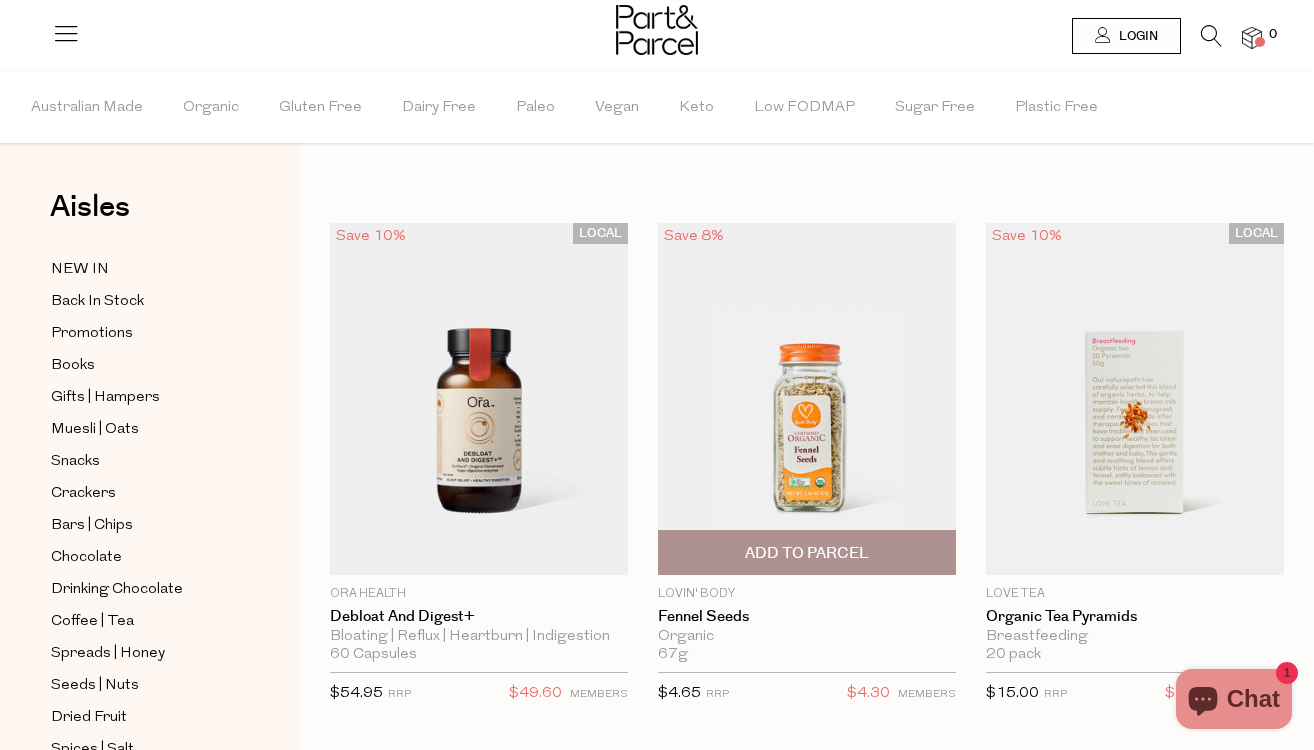 click at bounding box center (807, 399) 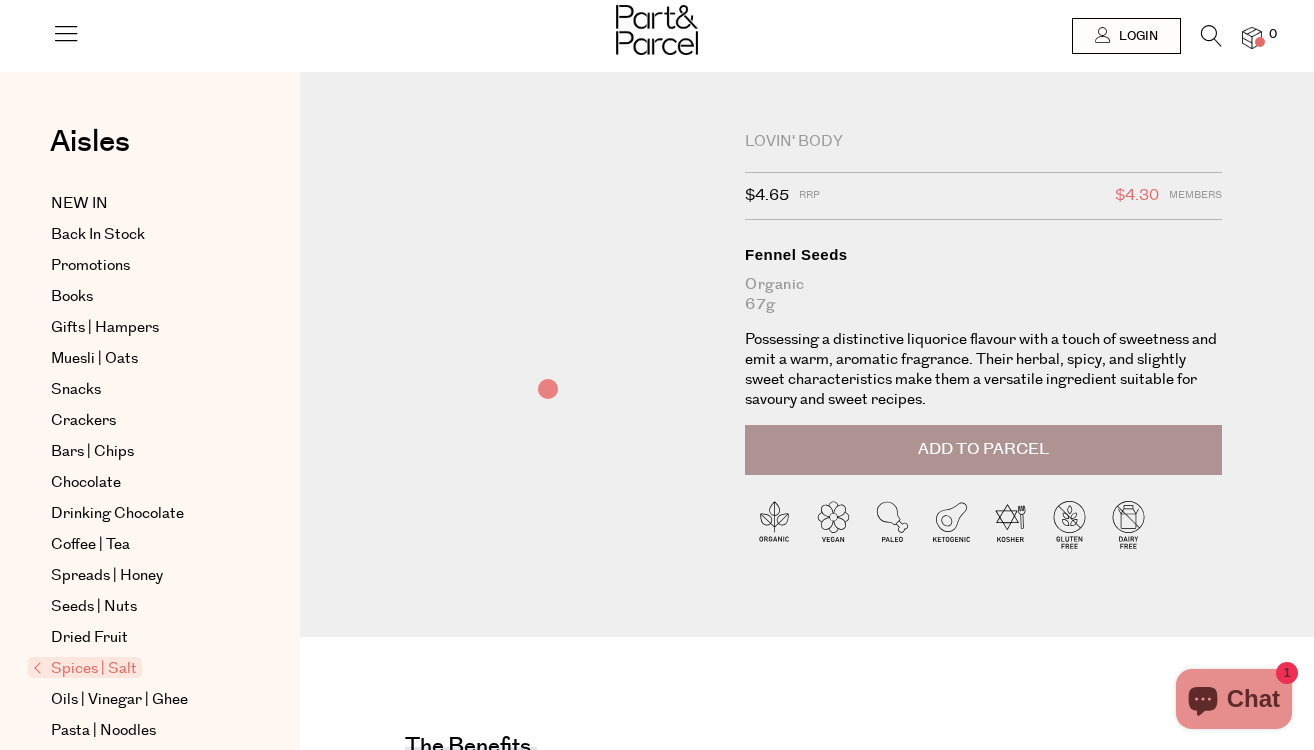 scroll, scrollTop: 0, scrollLeft: 0, axis: both 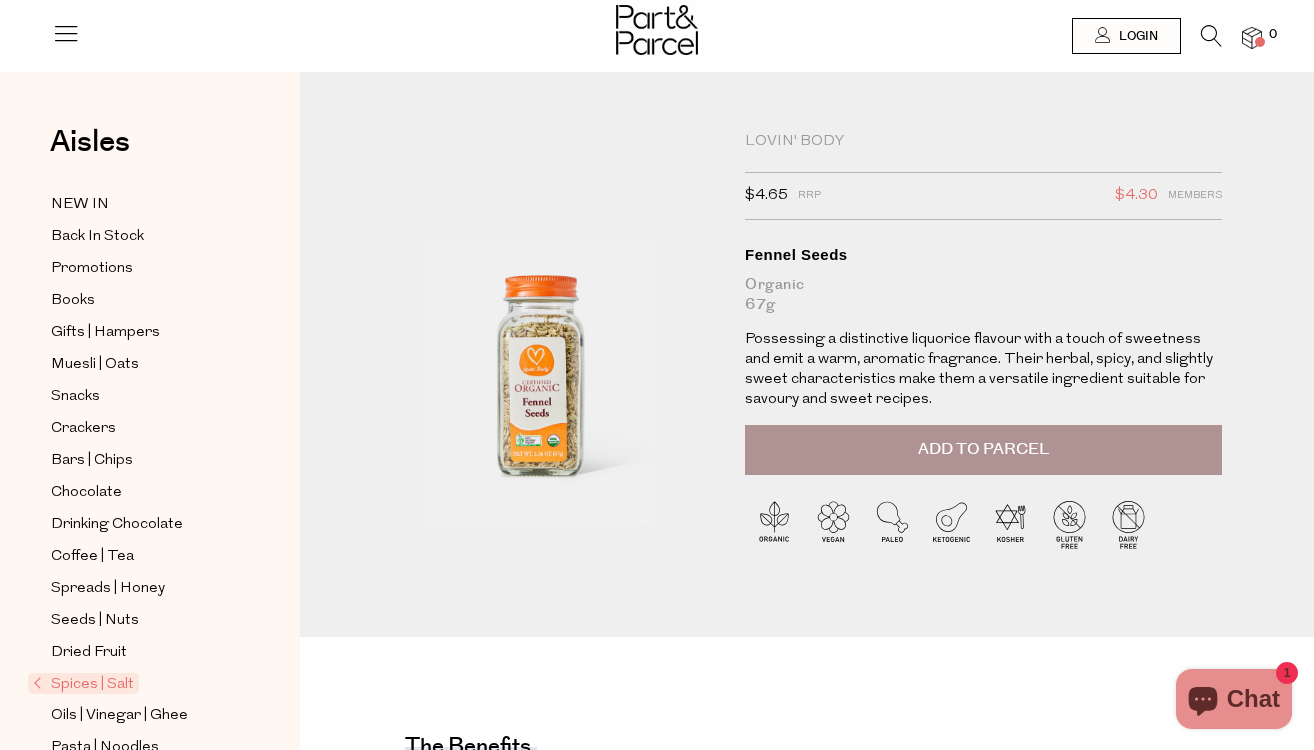 click at bounding box center (1211, 36) 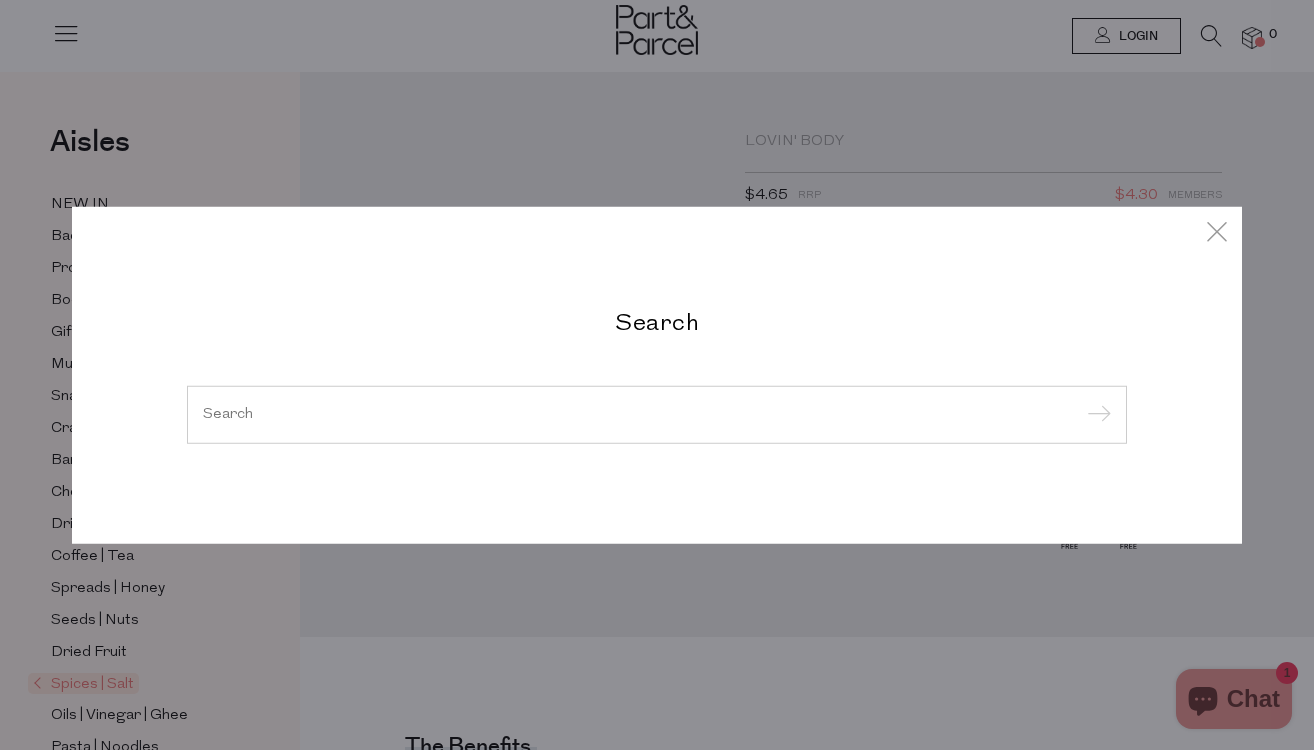 paste on "Worcestershire" 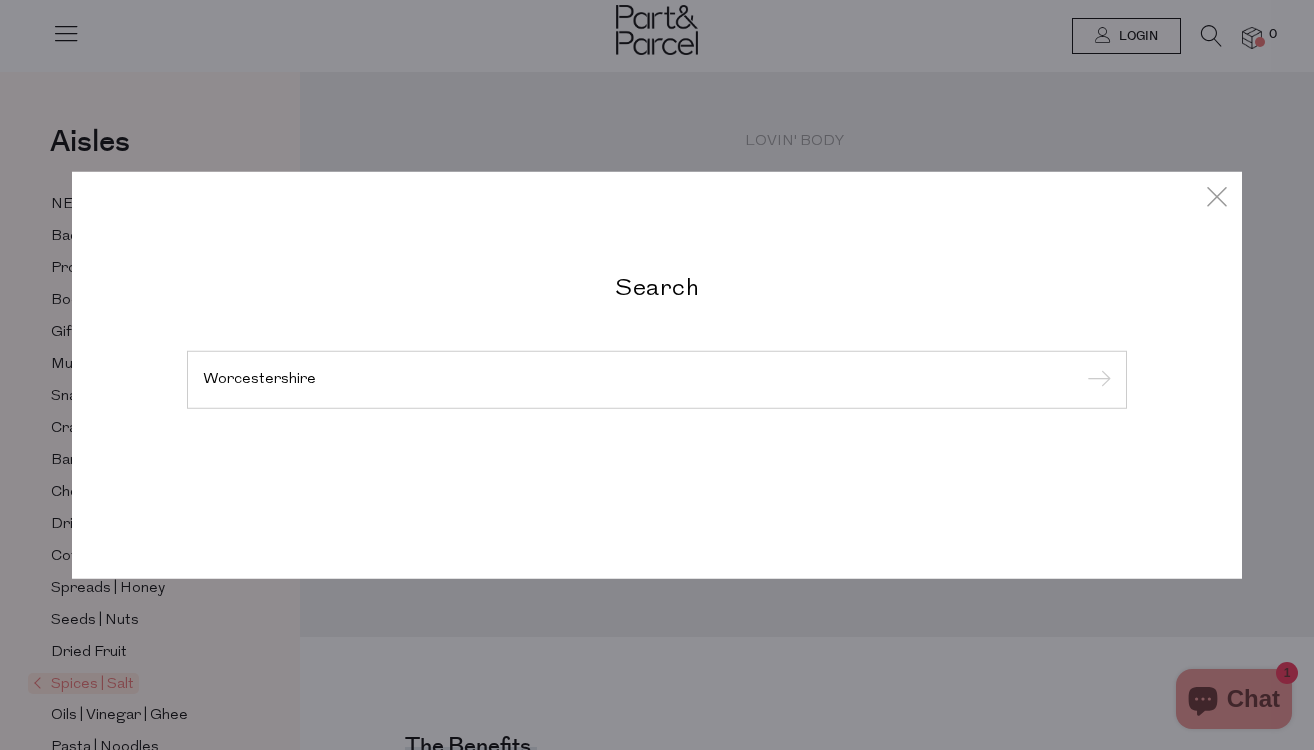 type on "Worcestershire" 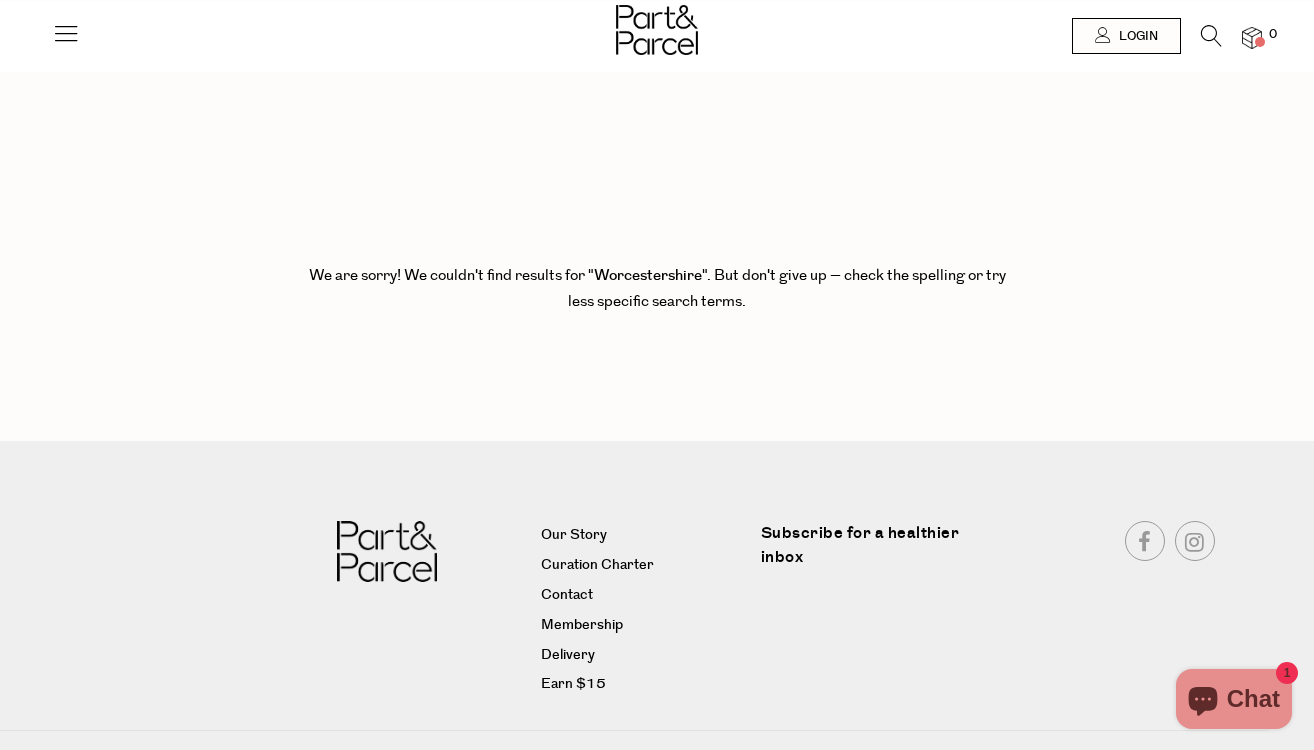scroll, scrollTop: 0, scrollLeft: 0, axis: both 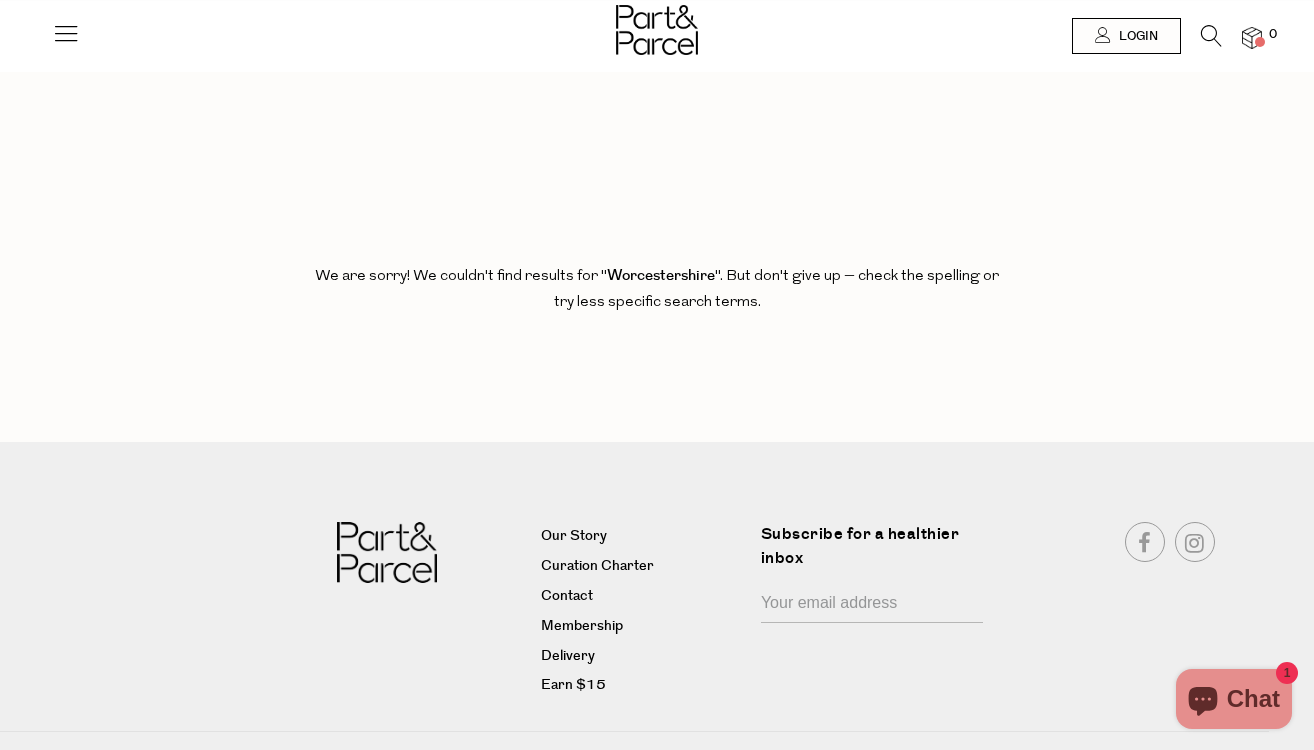 click at bounding box center (1211, 36) 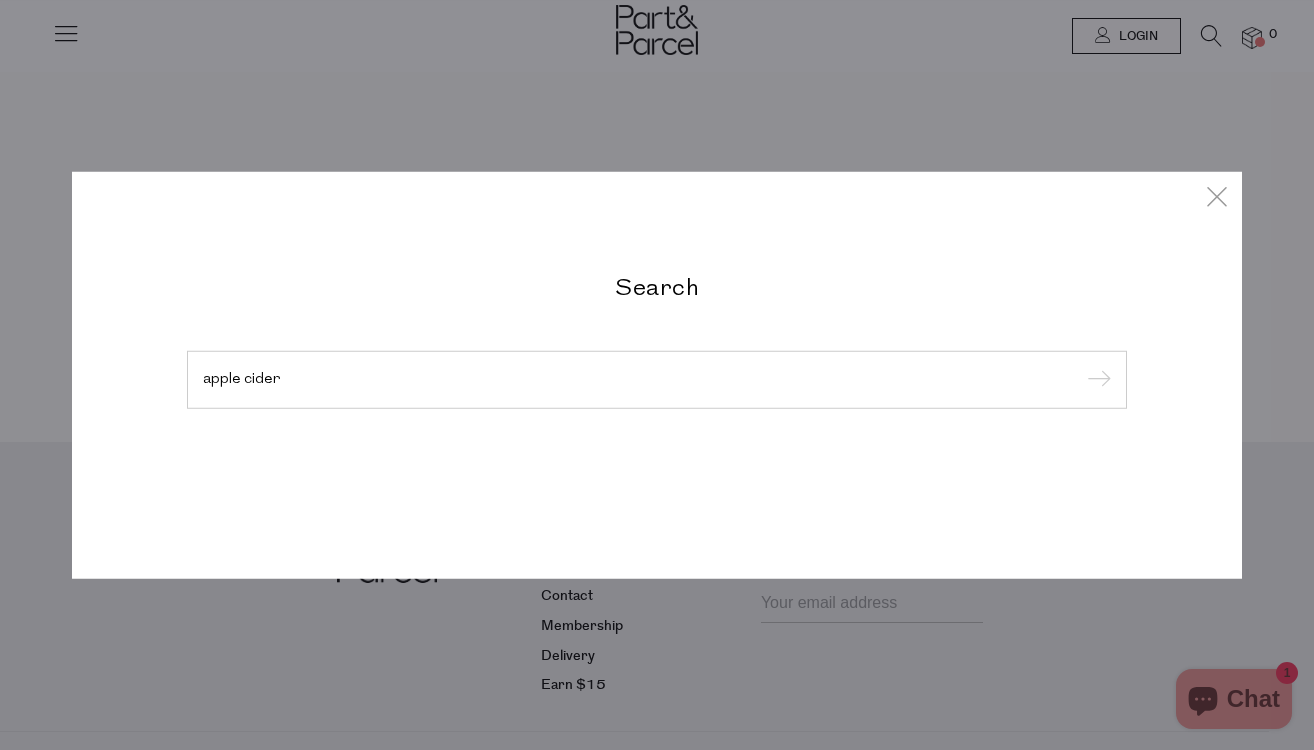 type on "apple cider" 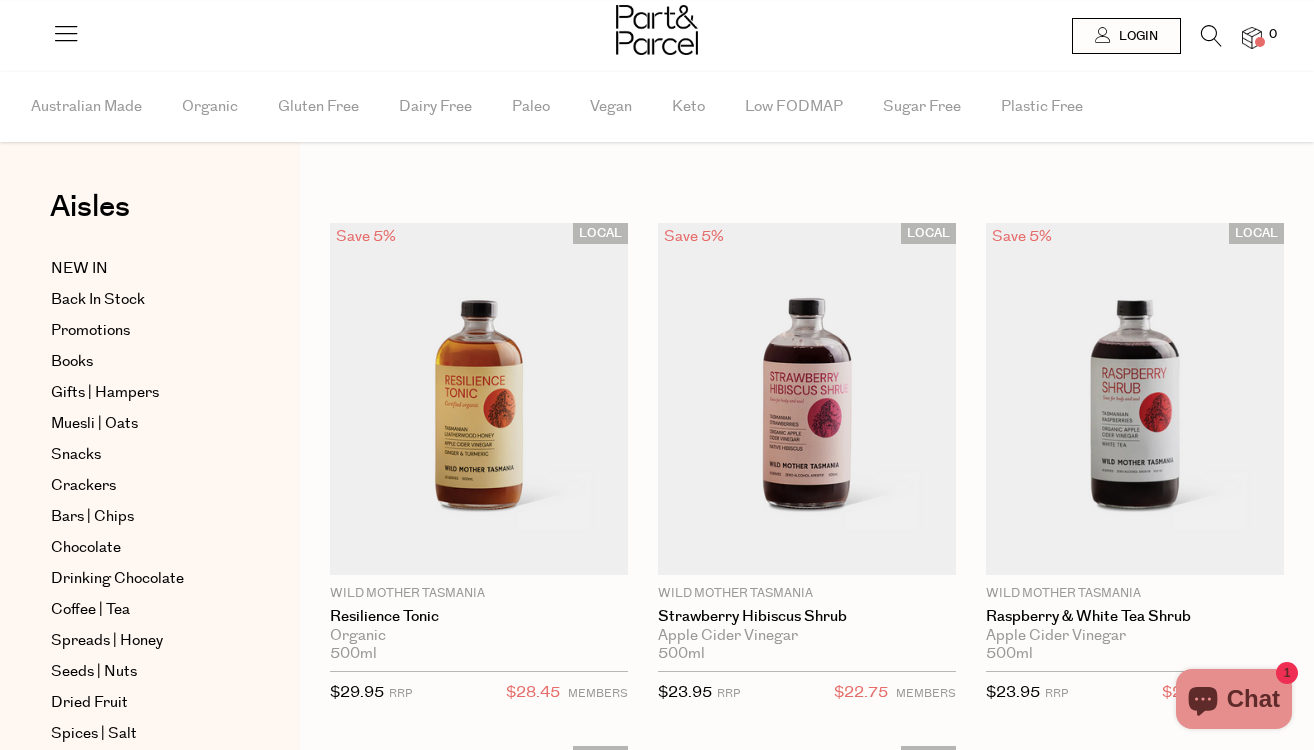 scroll, scrollTop: 0, scrollLeft: 0, axis: both 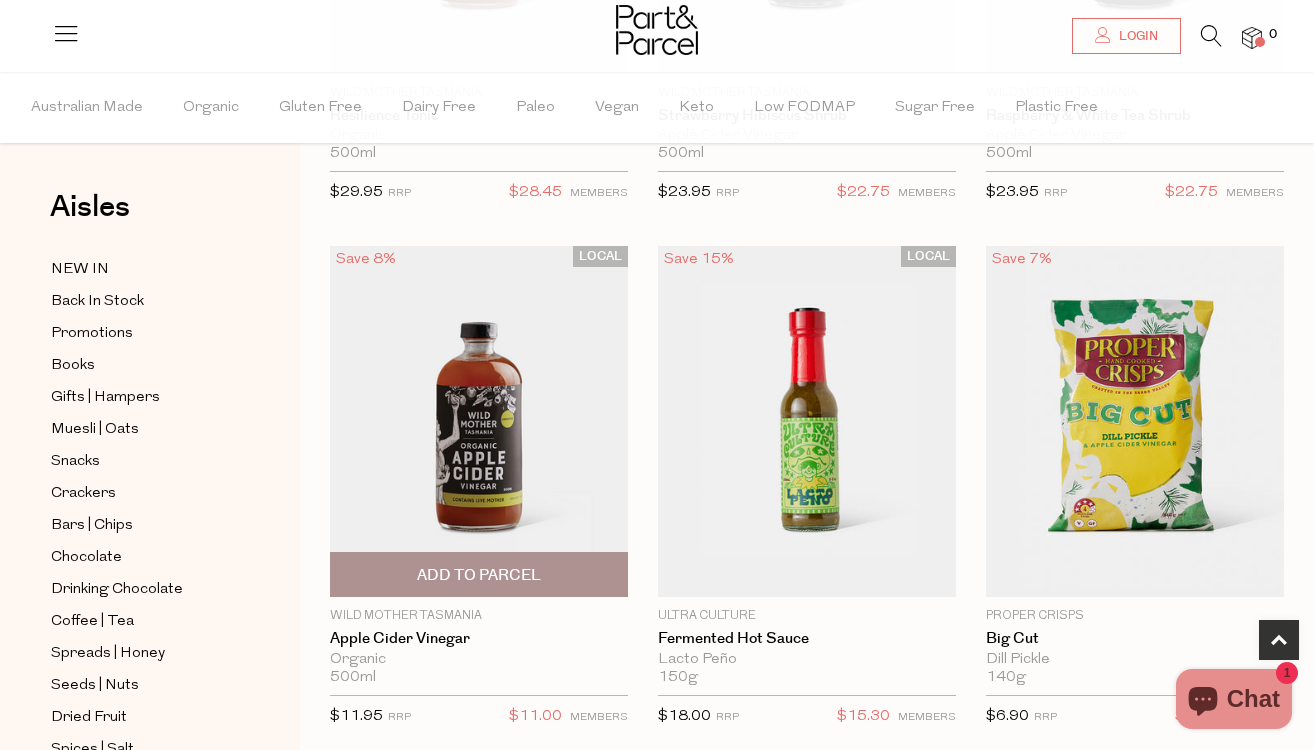 click at bounding box center [479, 421] 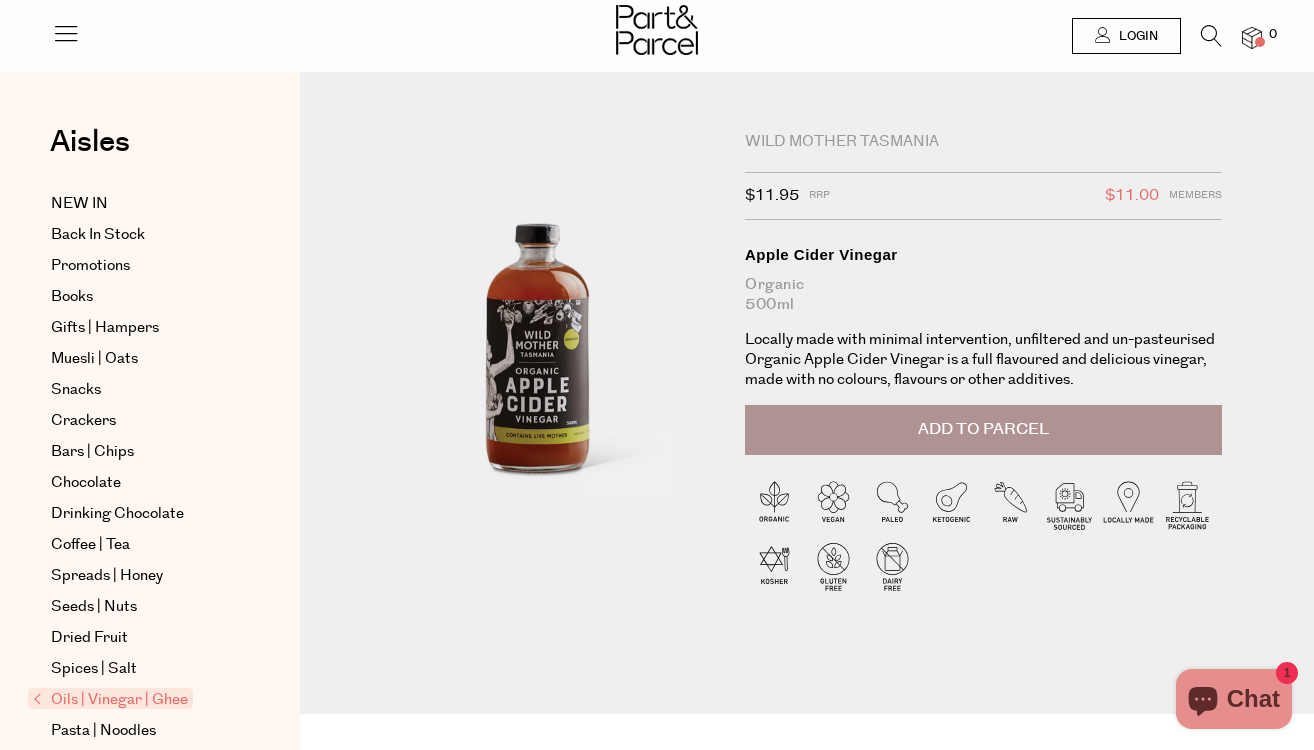 scroll, scrollTop: 0, scrollLeft: 0, axis: both 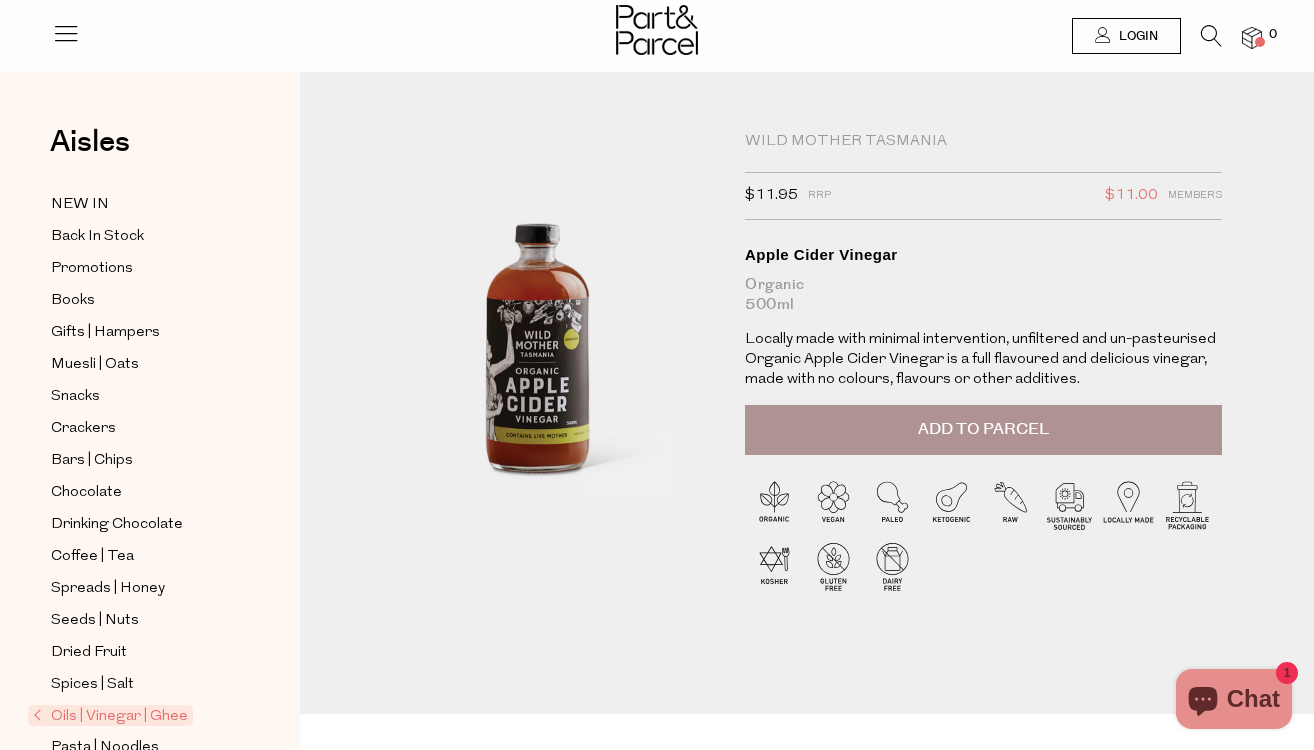 click at bounding box center [657, 30] 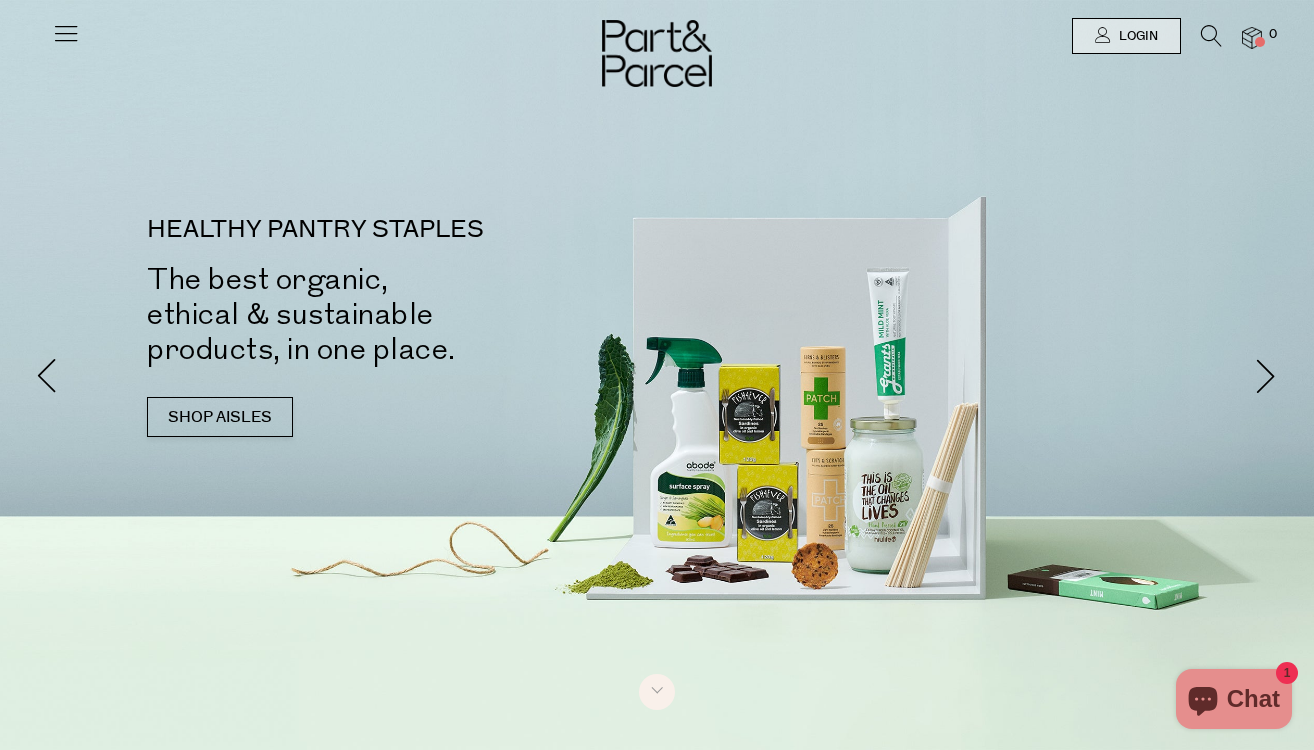 scroll, scrollTop: 0, scrollLeft: 0, axis: both 